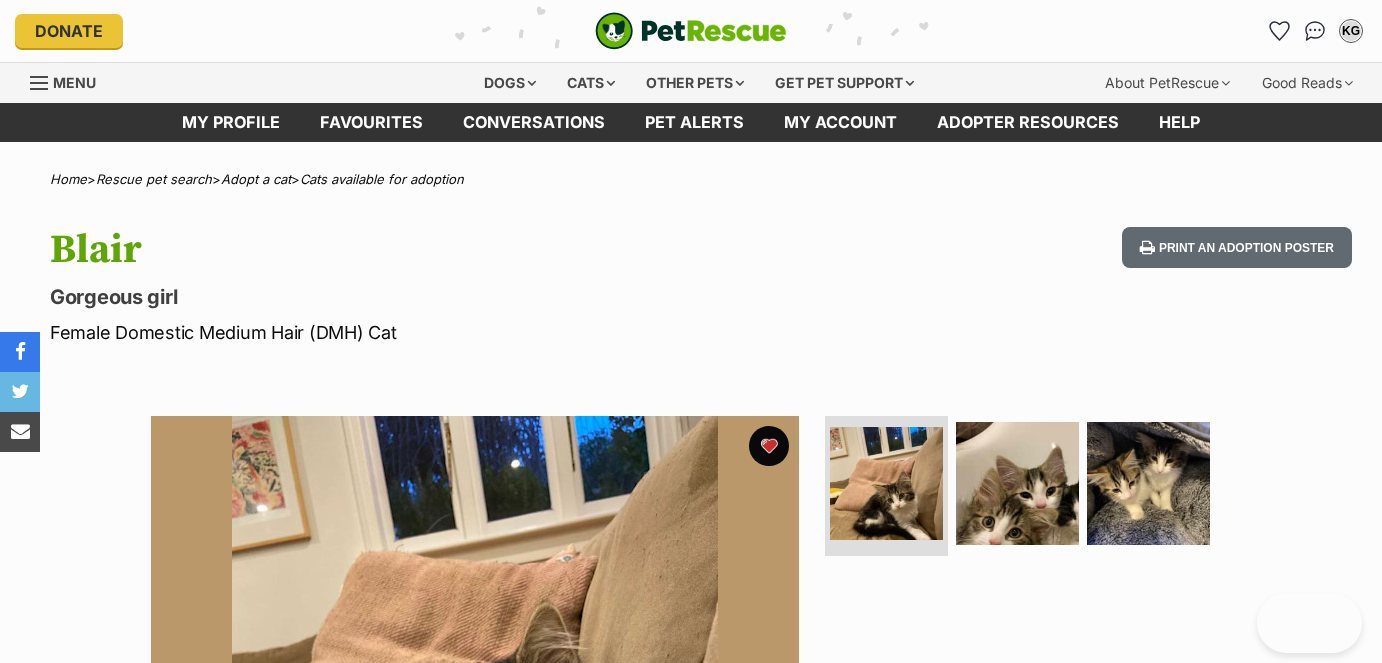 scroll, scrollTop: 0, scrollLeft: 0, axis: both 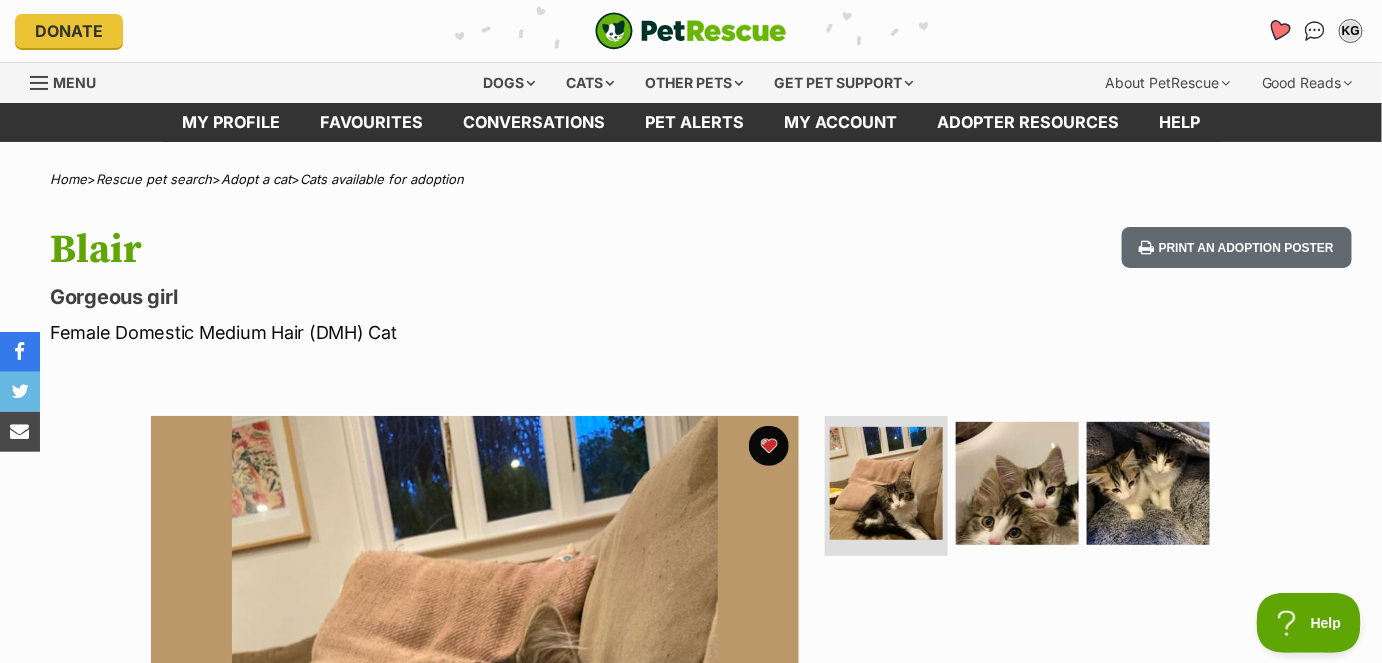 click 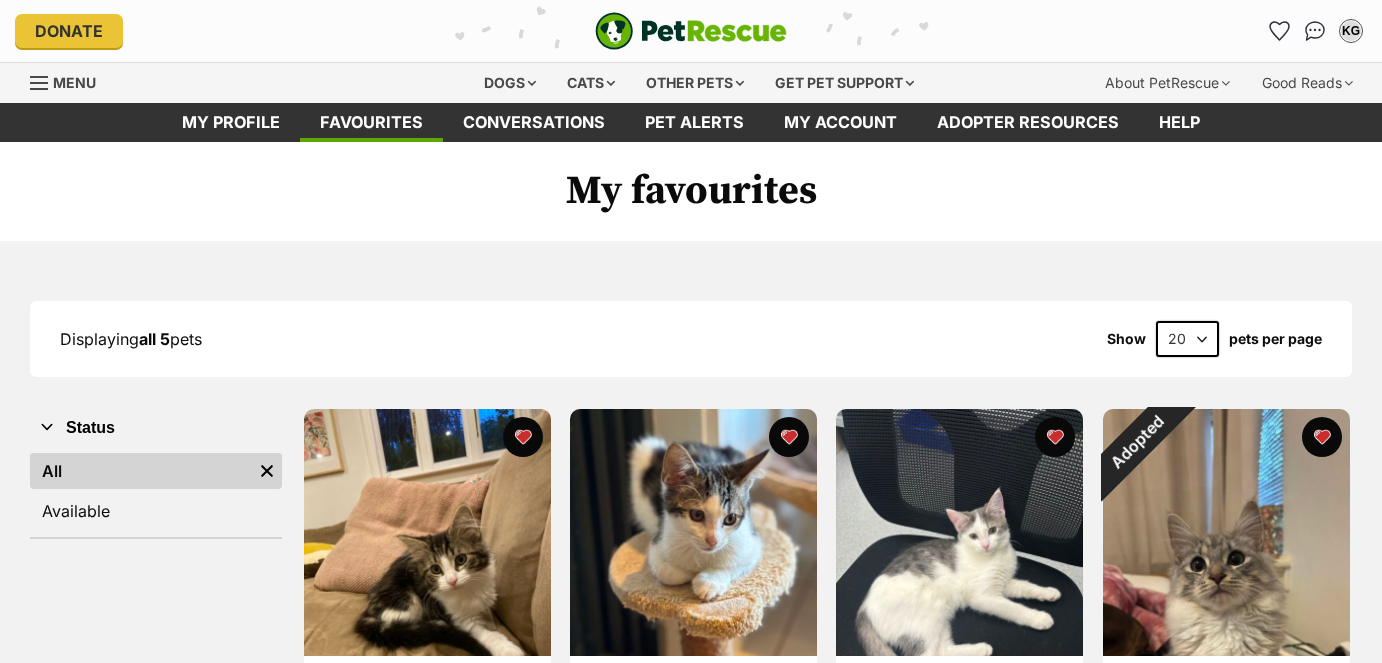 scroll, scrollTop: 0, scrollLeft: 0, axis: both 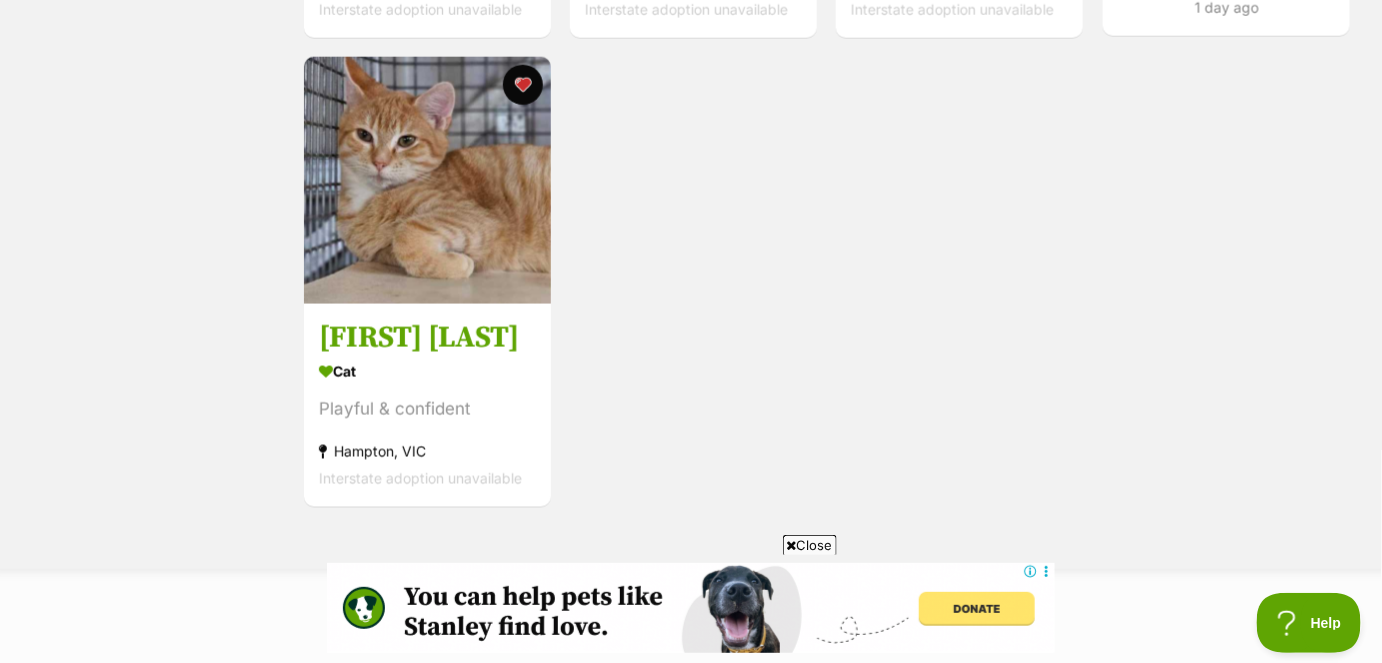 click on "Close" at bounding box center [810, 545] 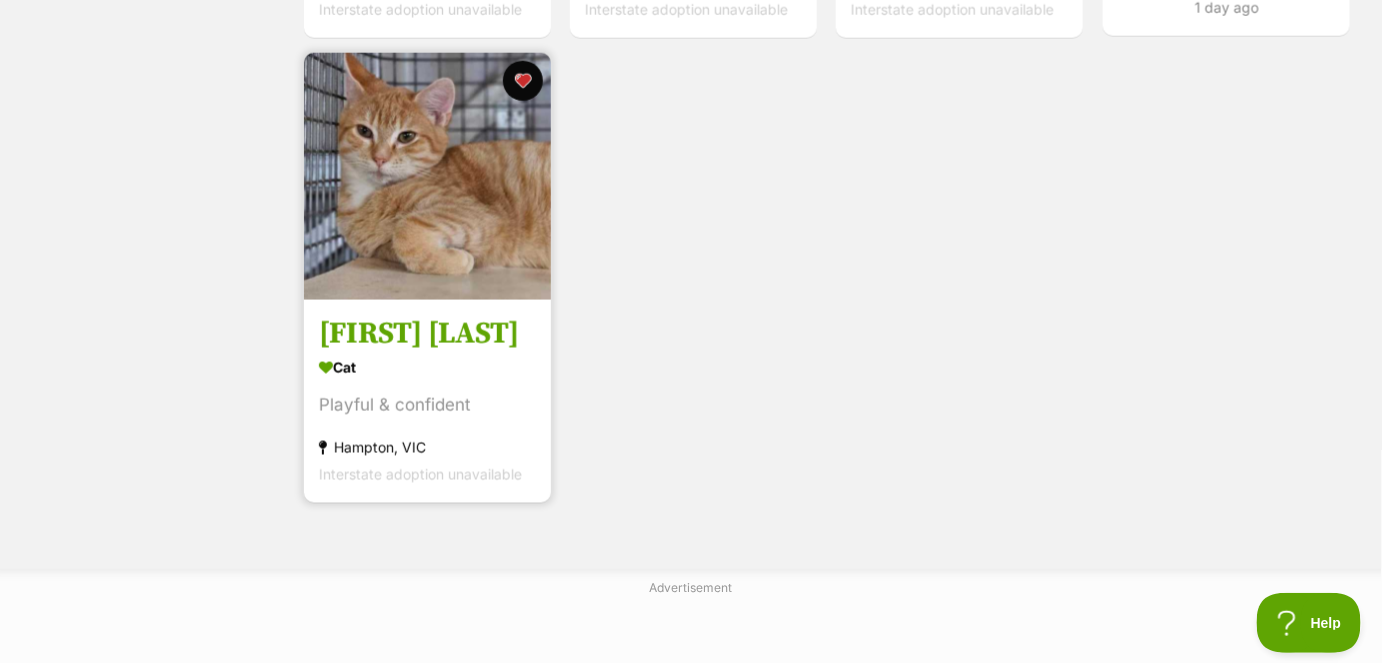 click at bounding box center [427, 176] 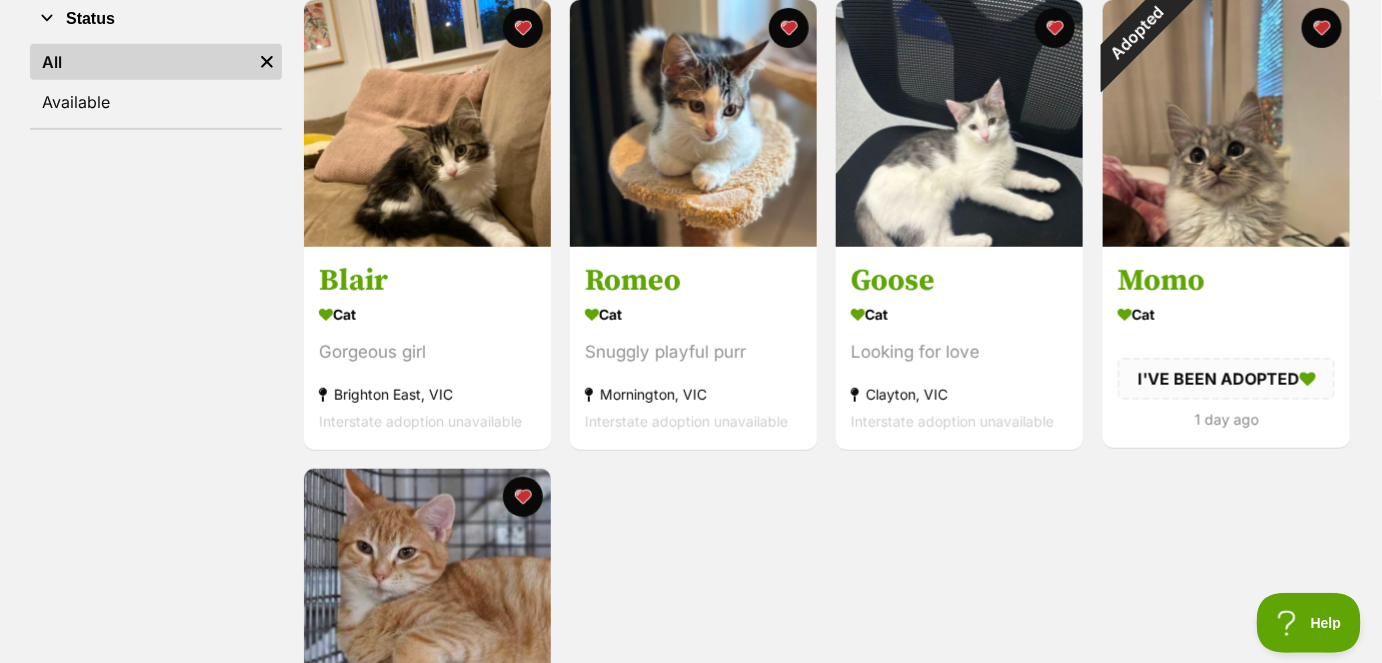 scroll, scrollTop: 381, scrollLeft: 0, axis: vertical 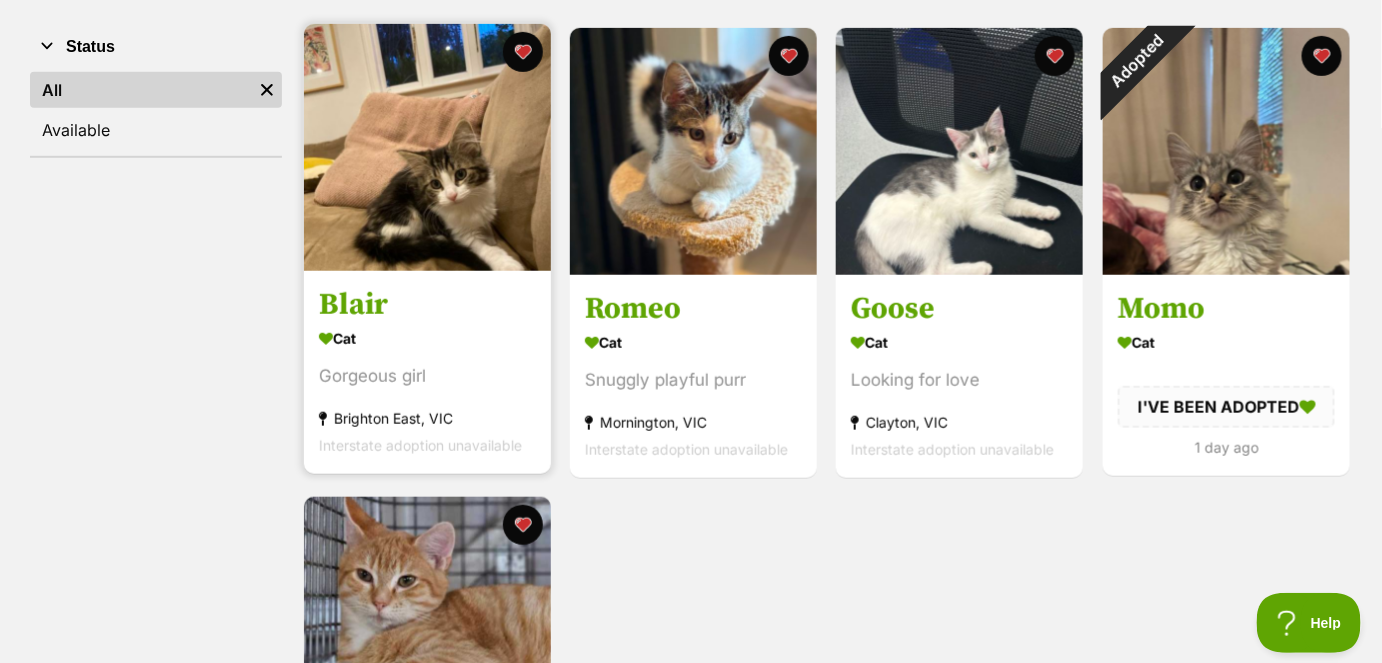 click at bounding box center [427, 147] 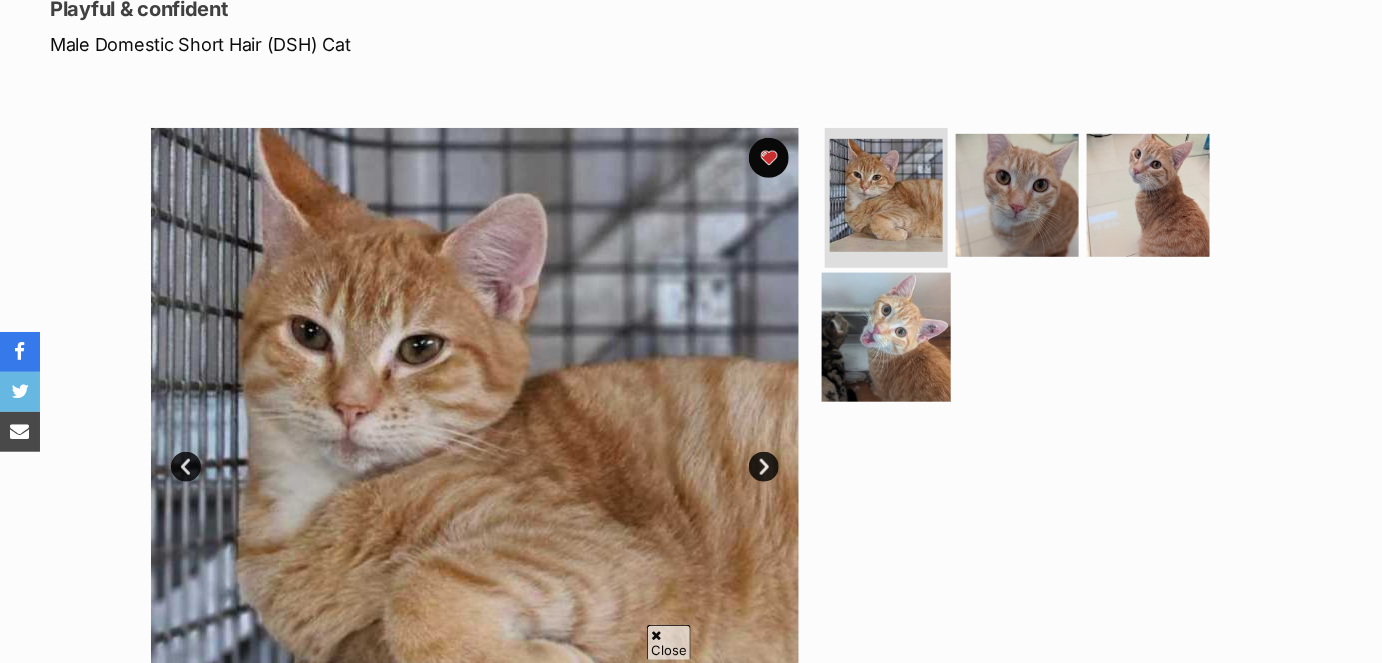 scroll, scrollTop: 288, scrollLeft: 0, axis: vertical 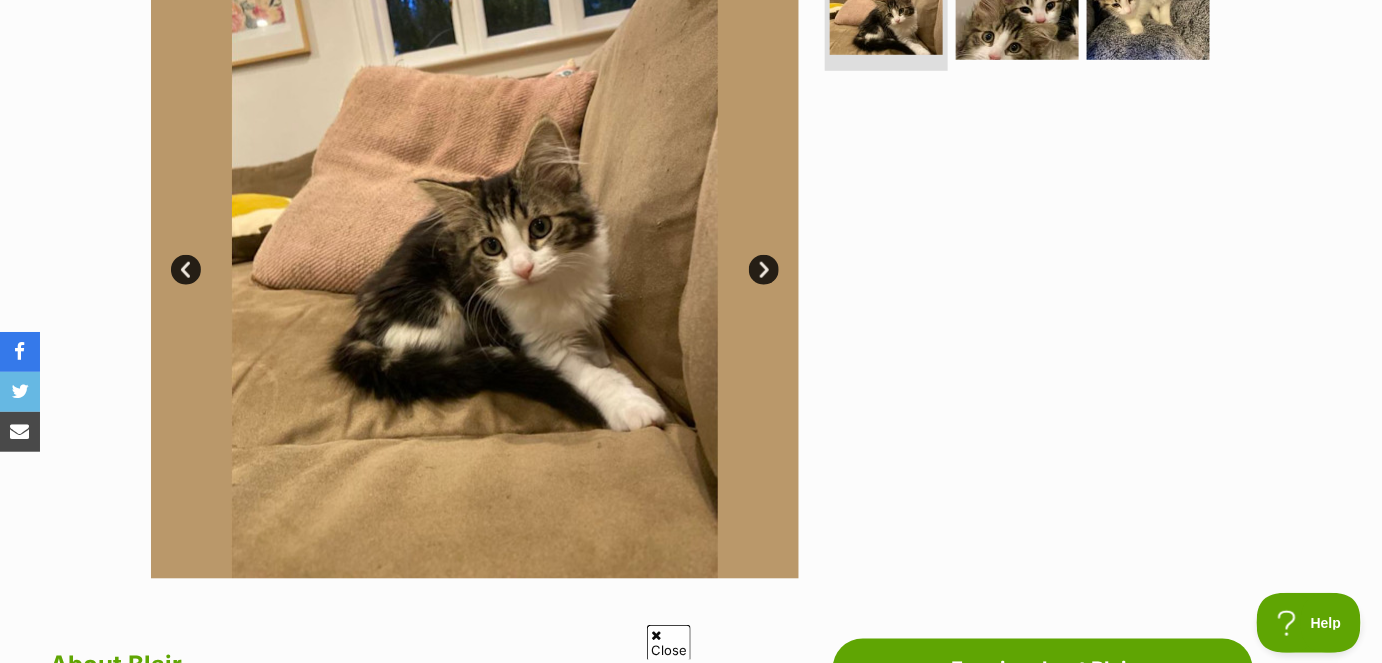 click on "Next" at bounding box center [764, 270] 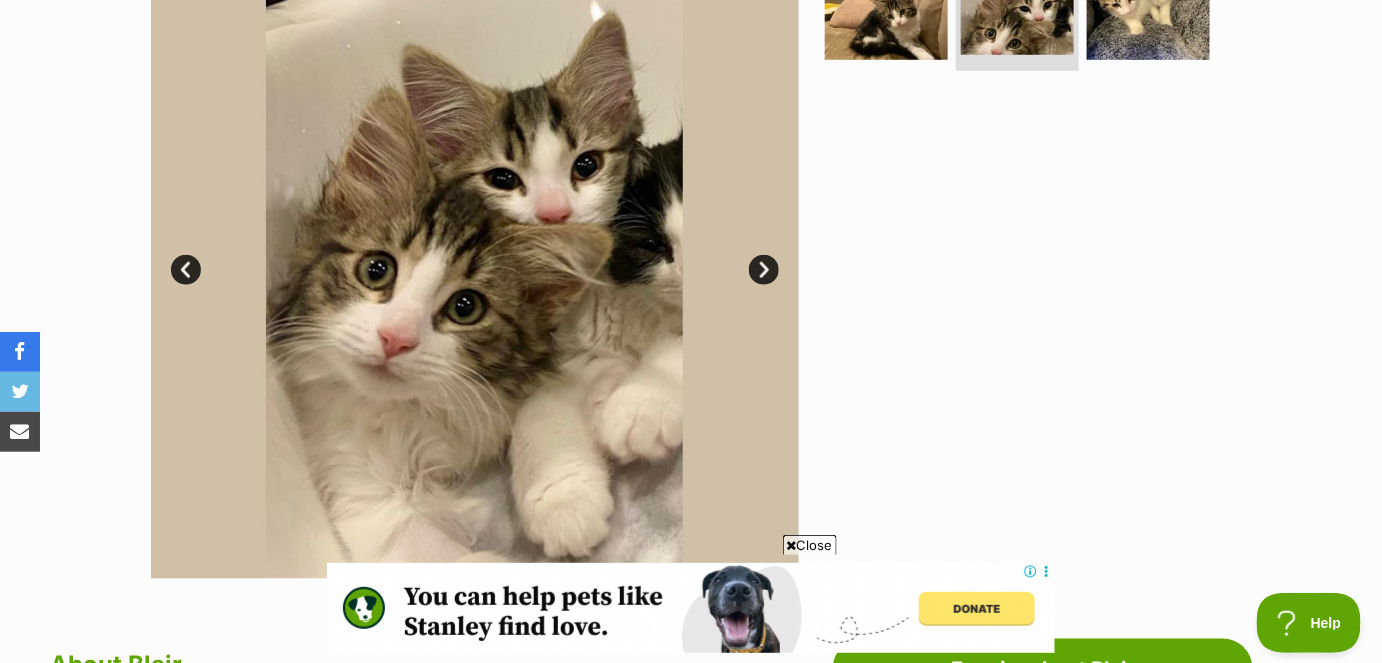 scroll, scrollTop: 0, scrollLeft: 0, axis: both 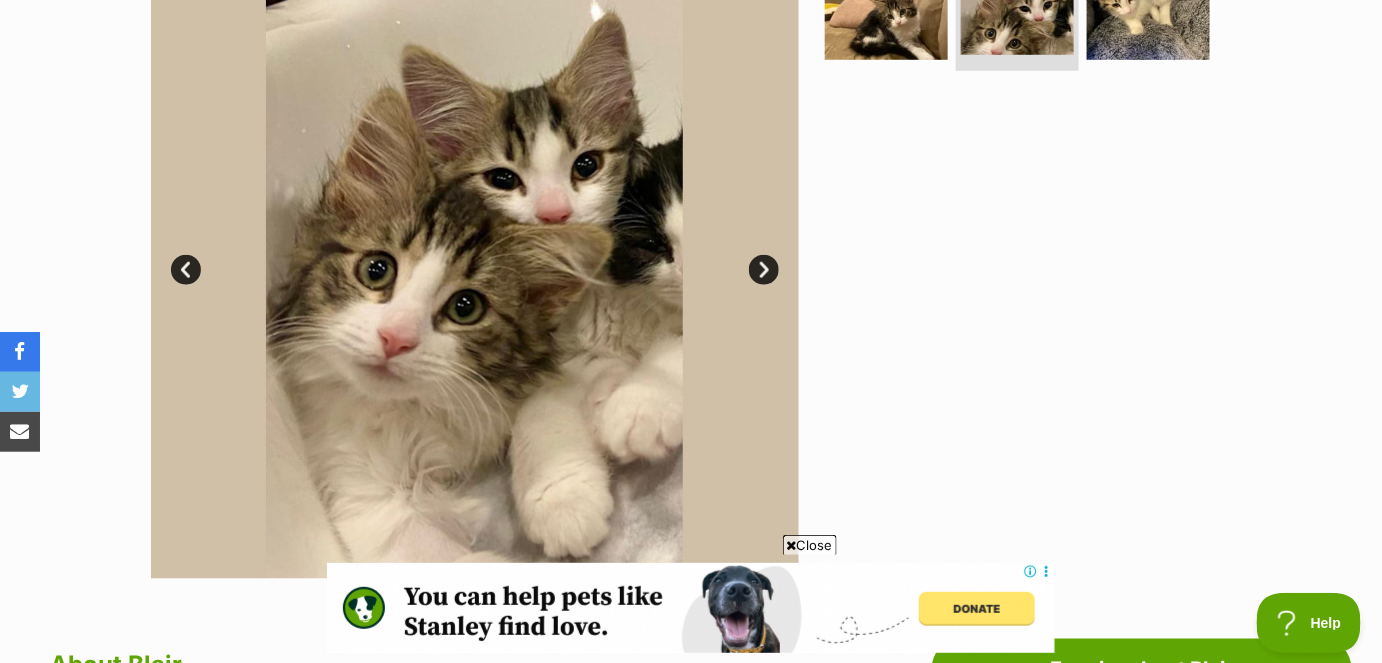 click on "Next" at bounding box center (764, 270) 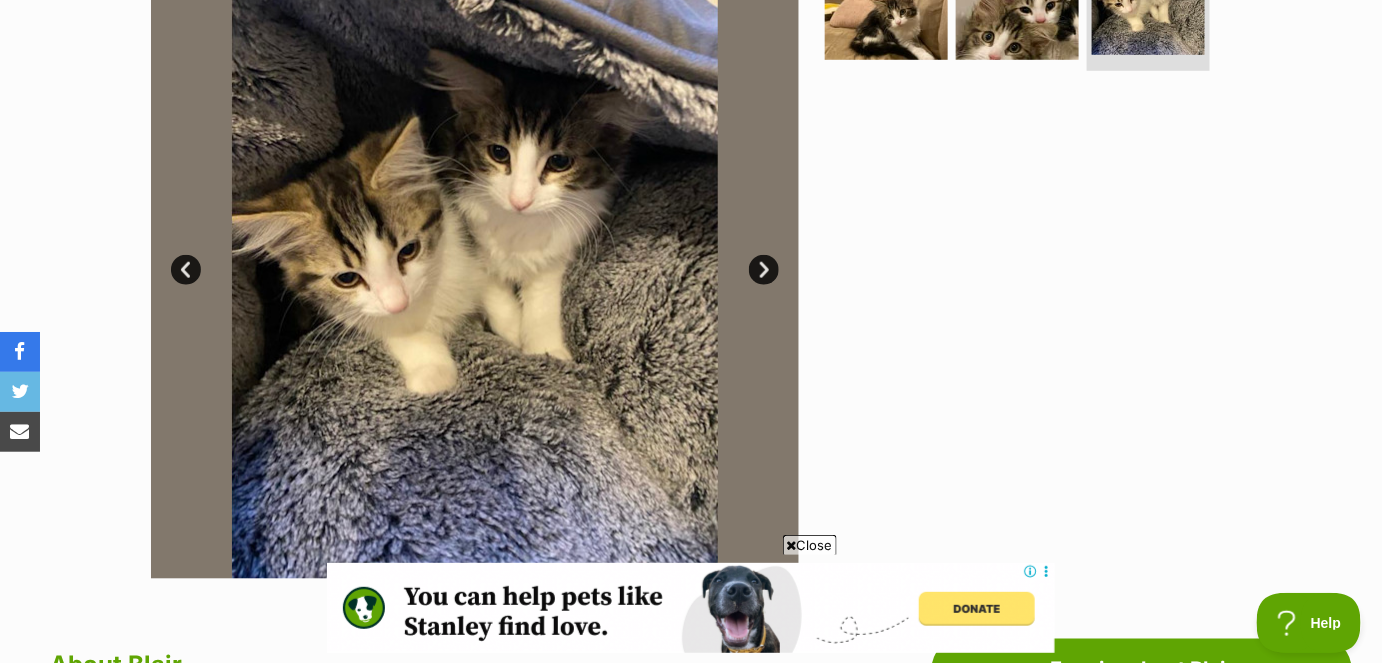 click on "Next" at bounding box center [764, 270] 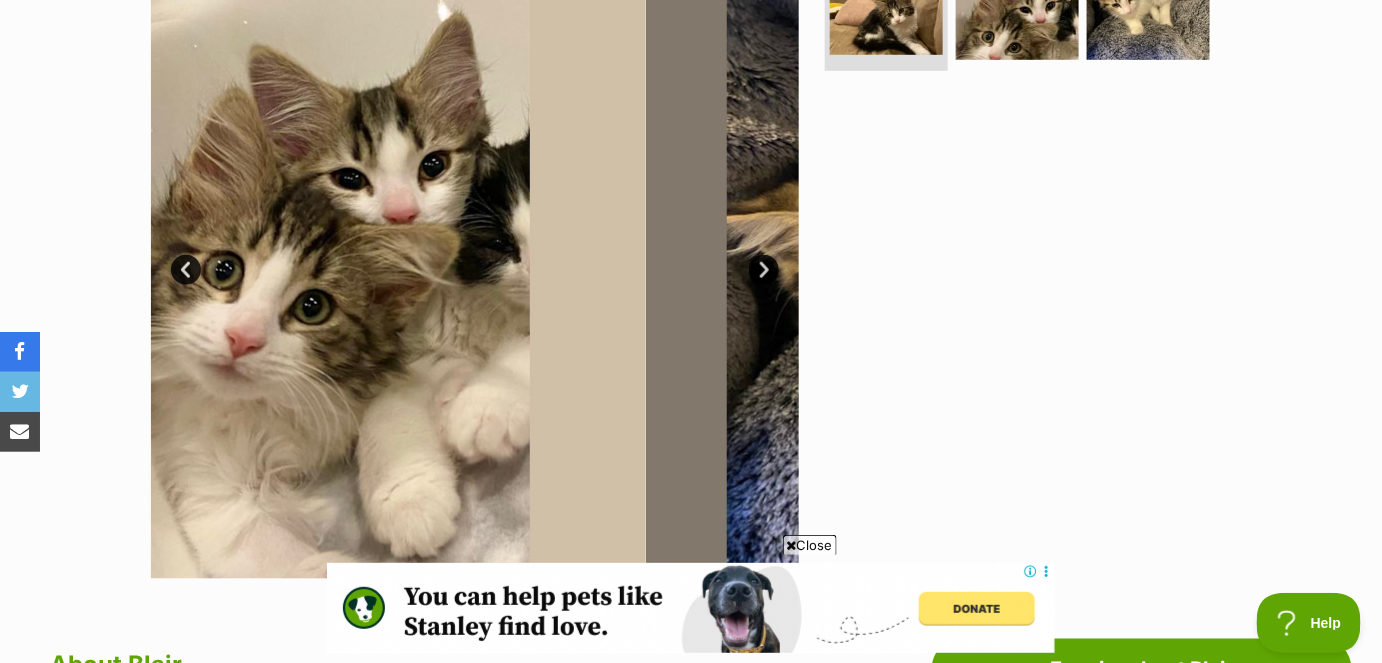 scroll, scrollTop: 0, scrollLeft: 0, axis: both 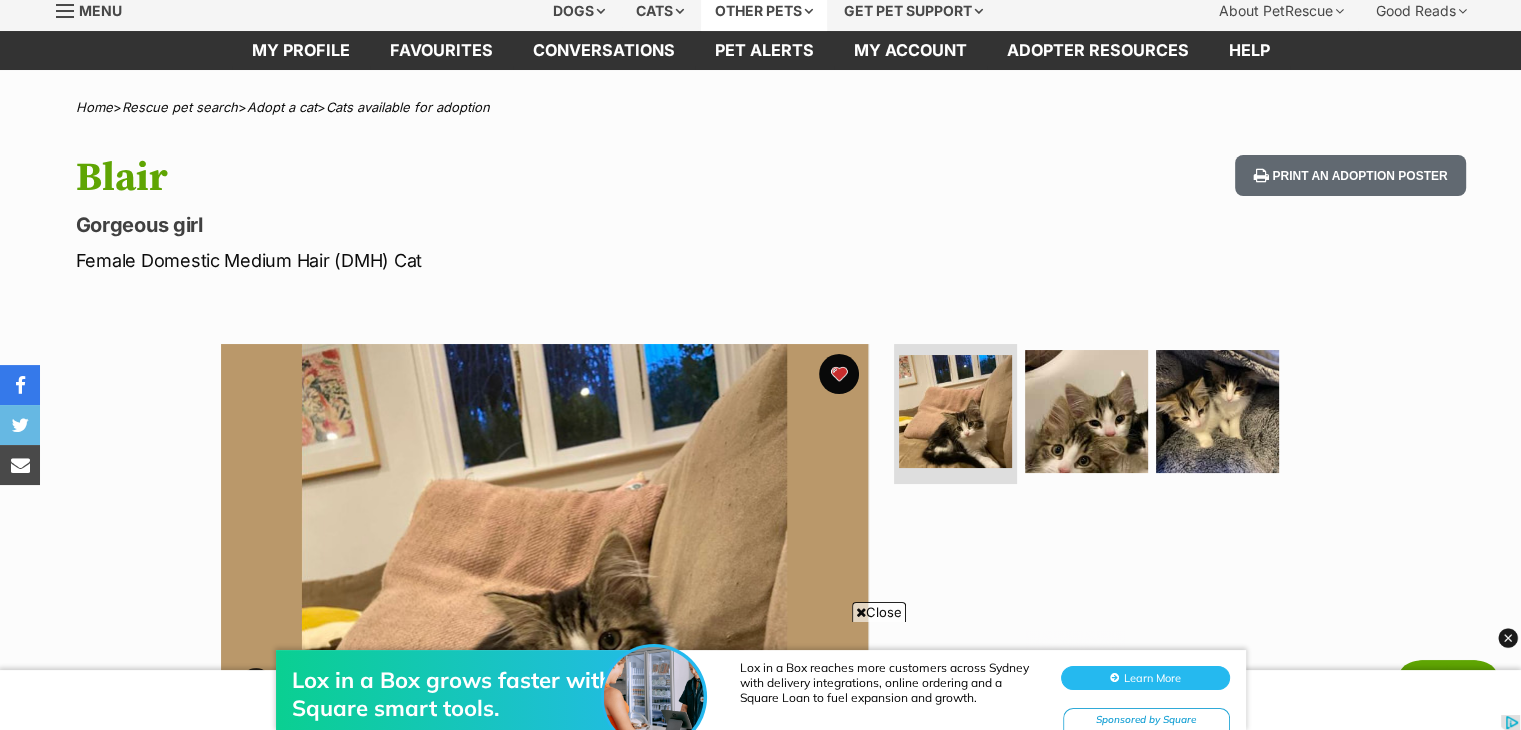 click on "Other pets" at bounding box center (764, 11) 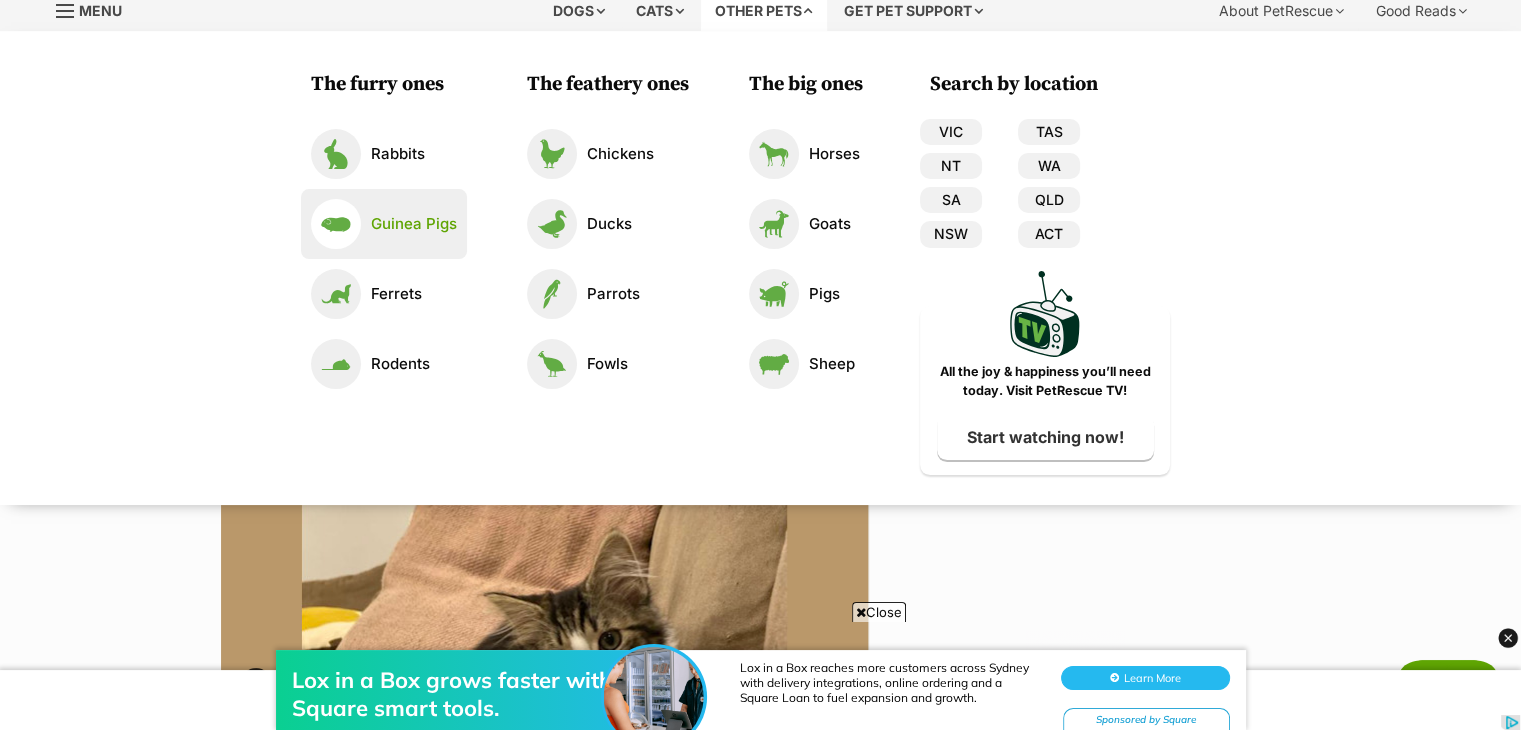 click at bounding box center (336, 224) 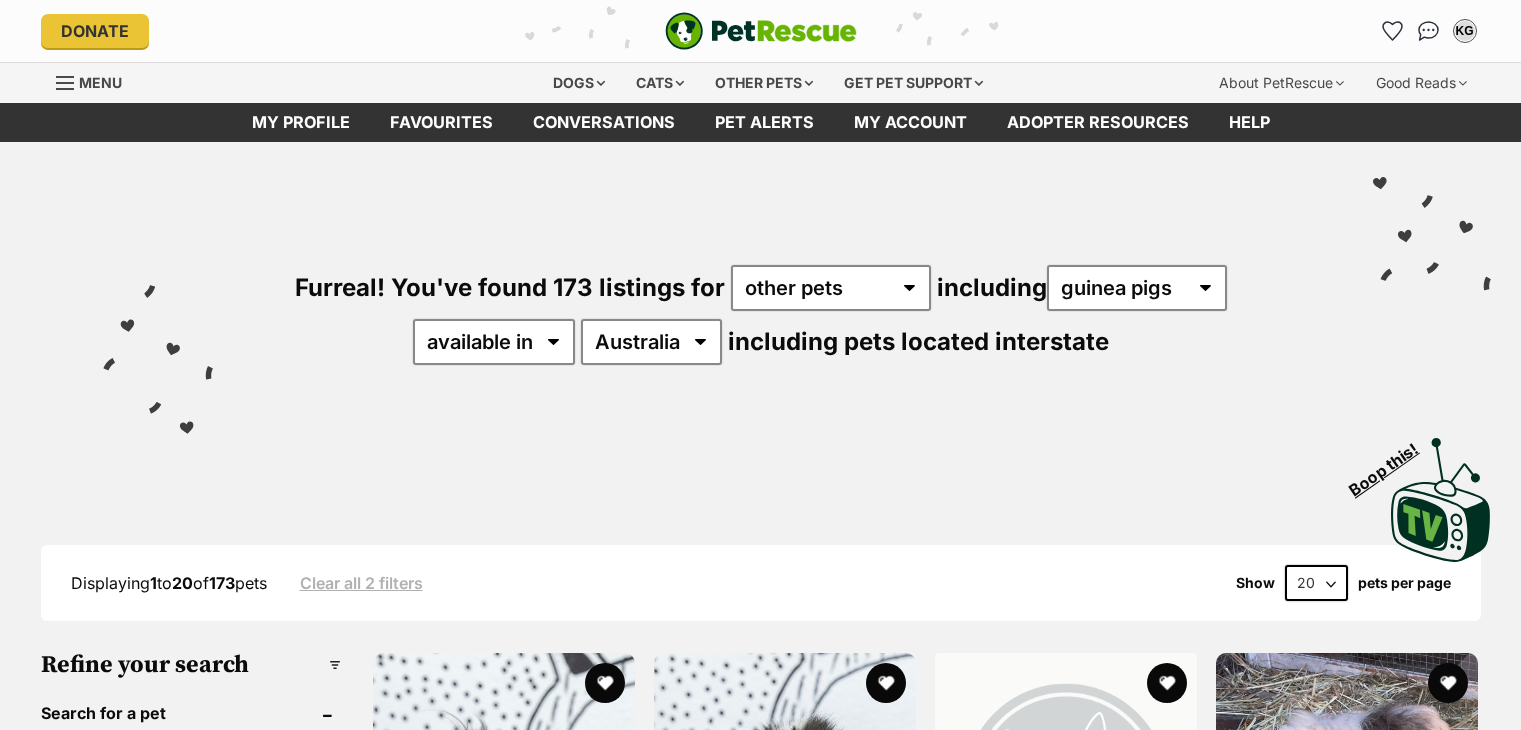 scroll, scrollTop: 0, scrollLeft: 0, axis: both 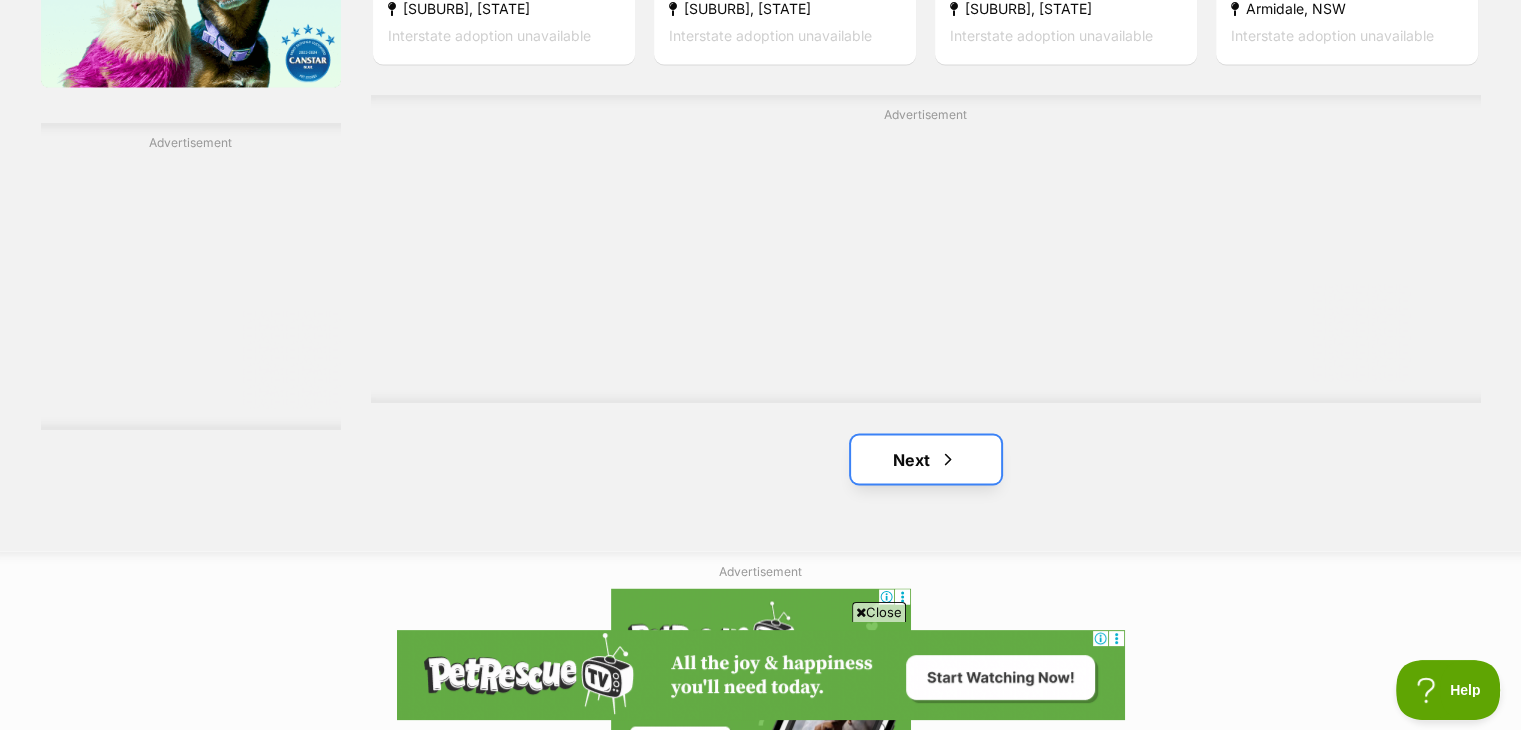 click on "Next" at bounding box center (926, 459) 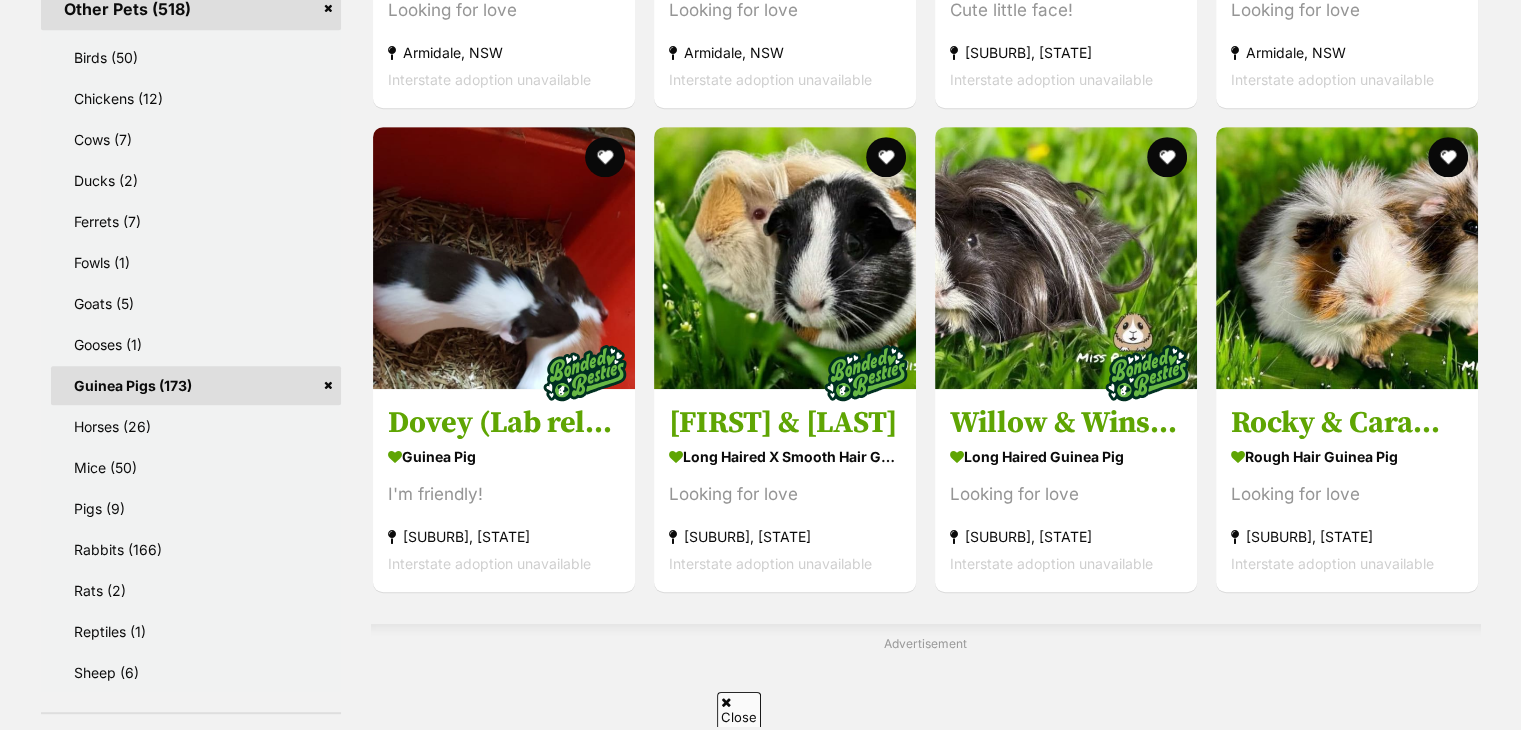 scroll, scrollTop: 1250, scrollLeft: 0, axis: vertical 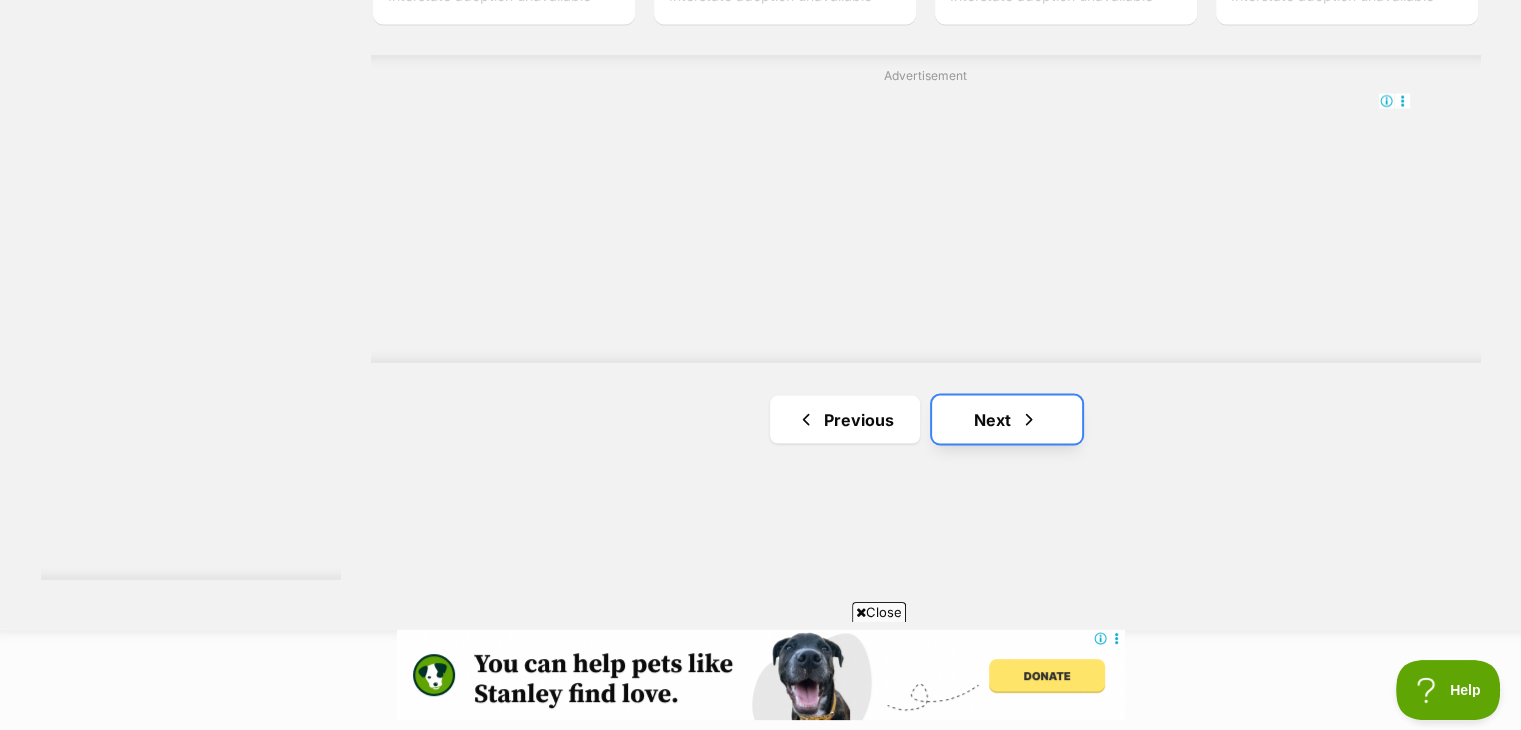 click on "Next" at bounding box center (1007, 419) 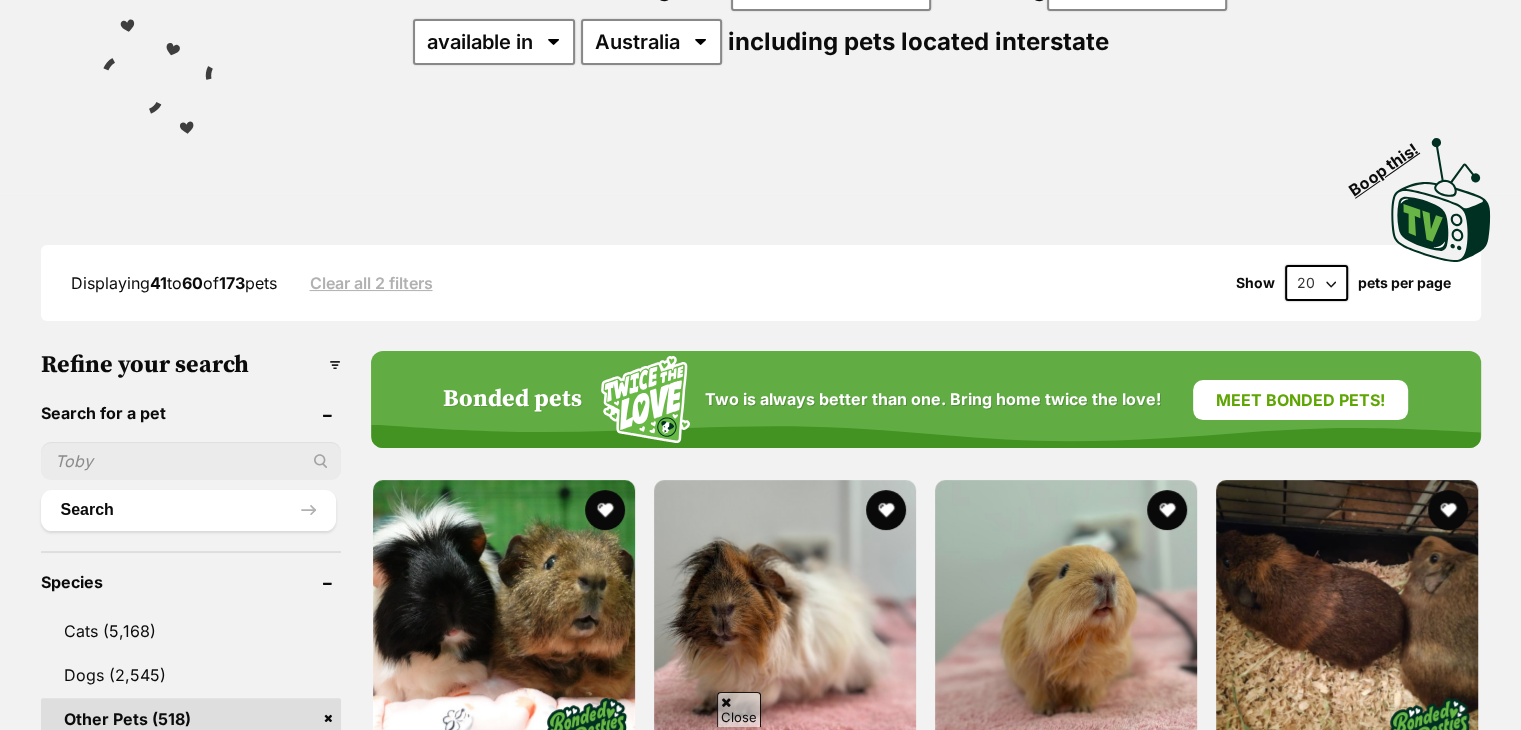 scroll, scrollTop: 549, scrollLeft: 0, axis: vertical 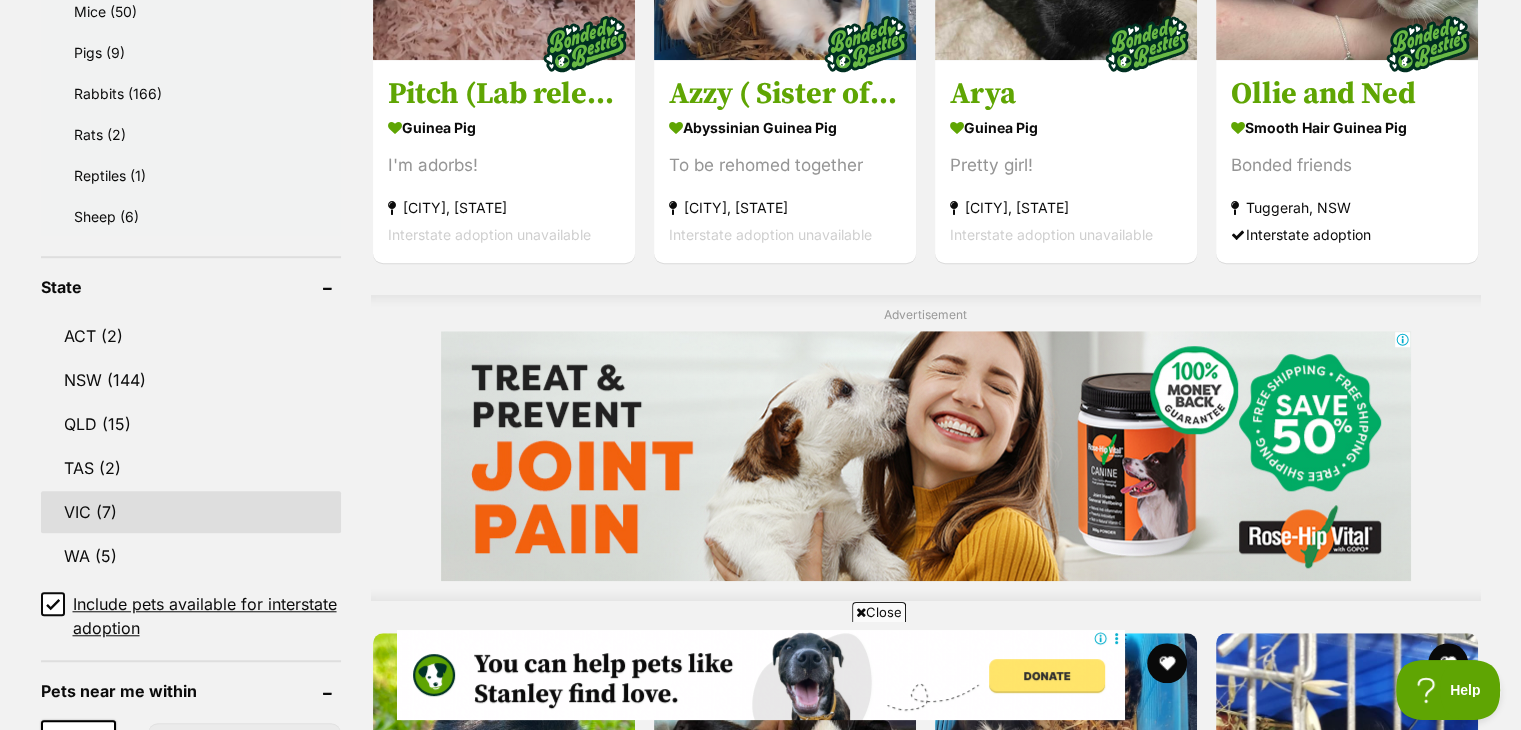 click on "VIC (7)" at bounding box center [191, 512] 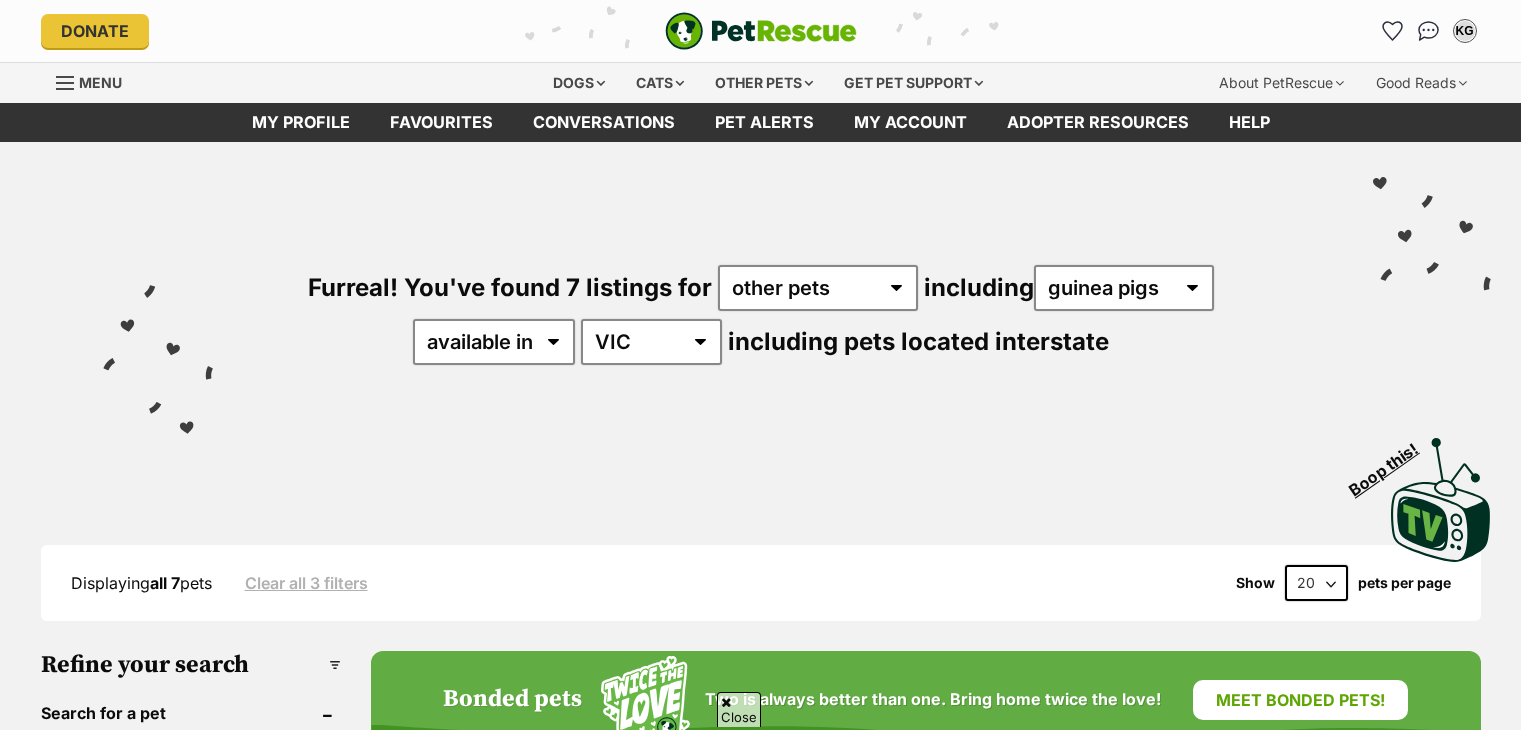 scroll, scrollTop: 634, scrollLeft: 0, axis: vertical 